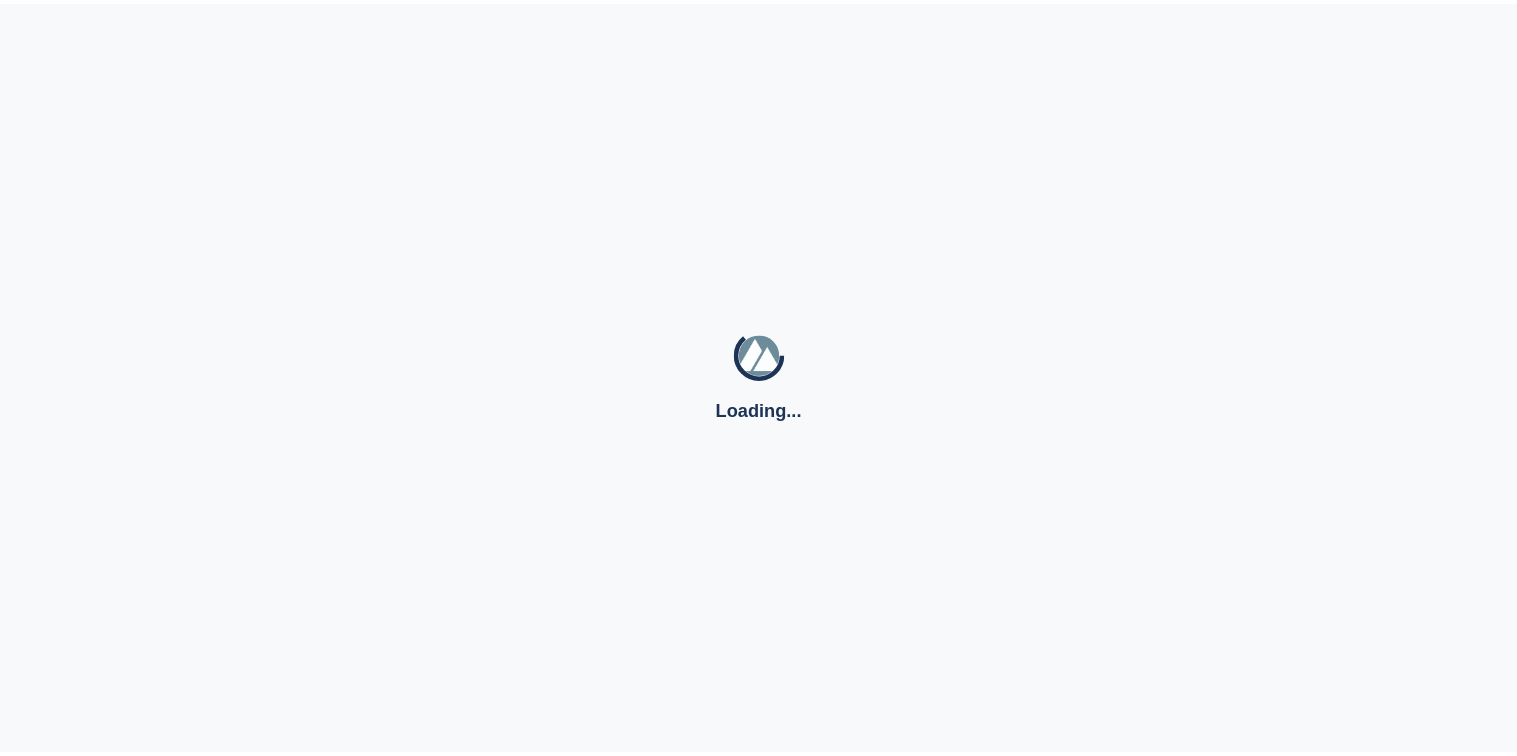 scroll, scrollTop: 0, scrollLeft: 0, axis: both 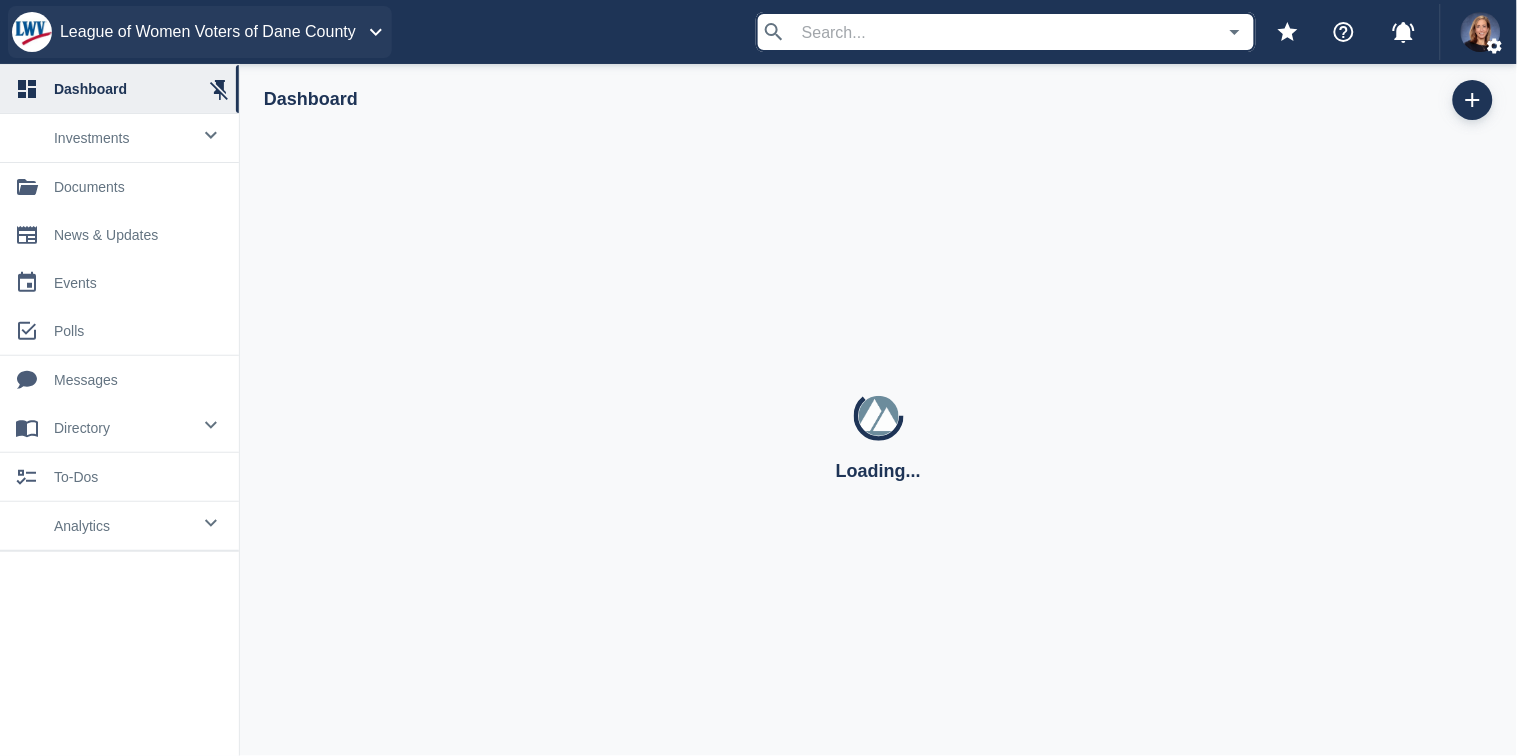 click on "League of Women Voters of Dane County" at bounding box center (208, 32) 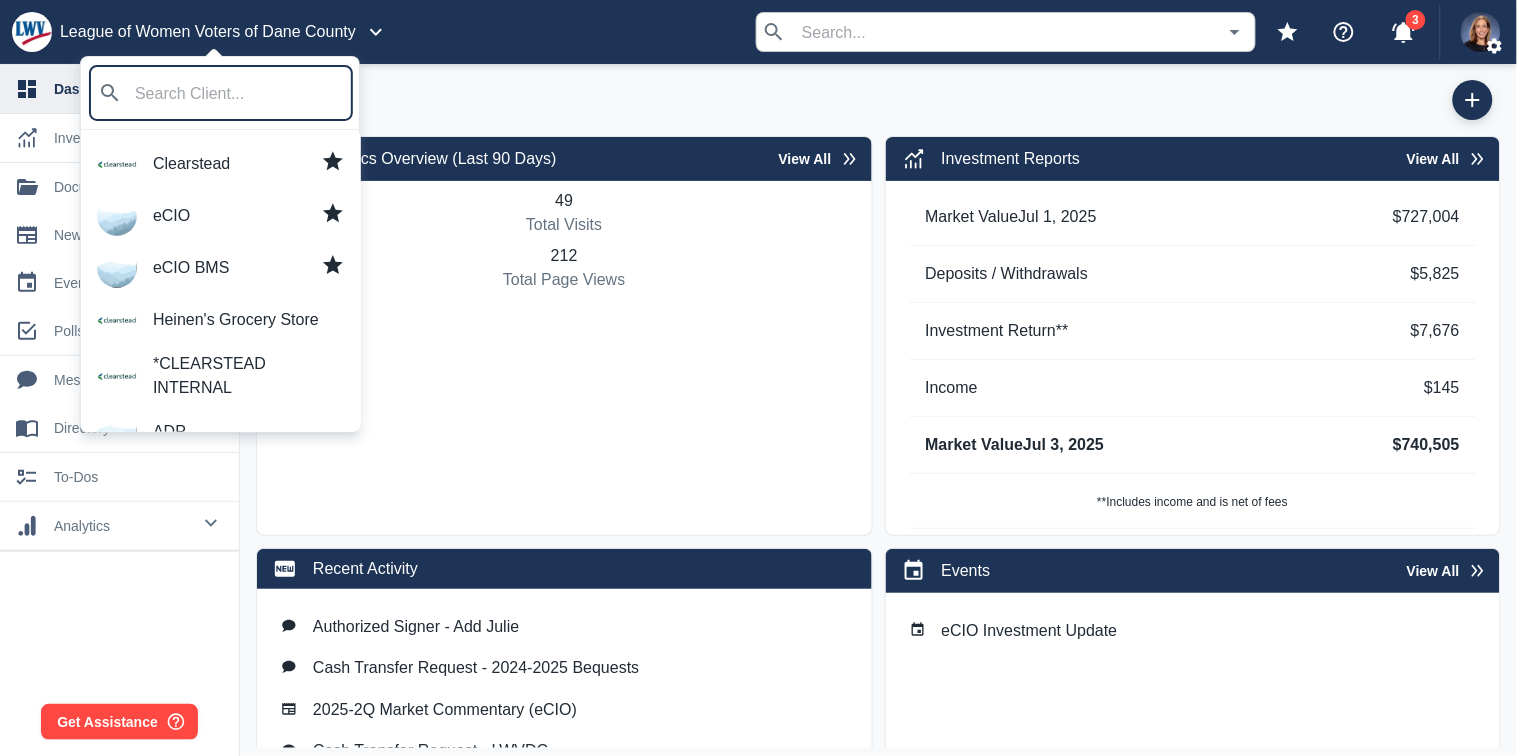 click at bounding box center (758, 378) 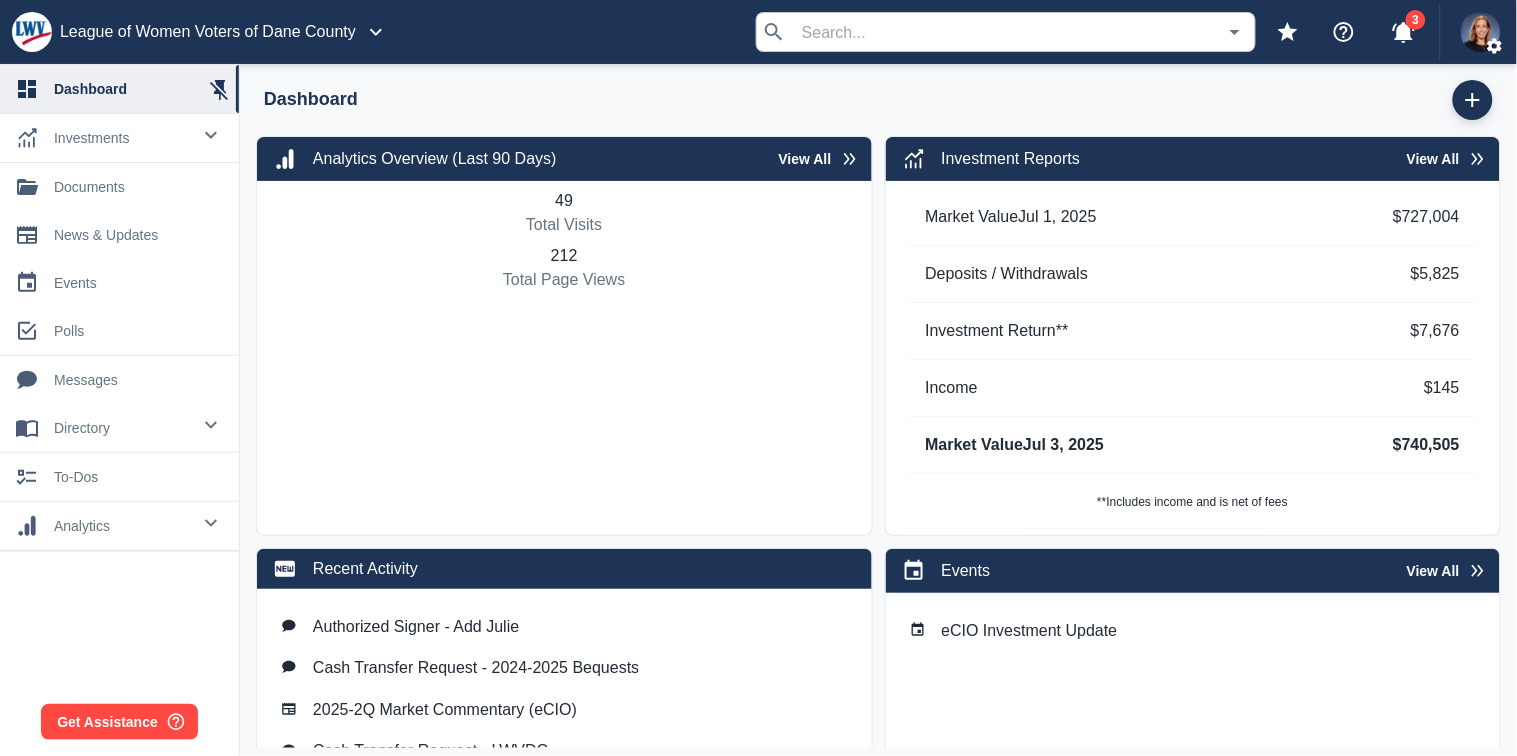 click on "investments" at bounding box center [122, 138] 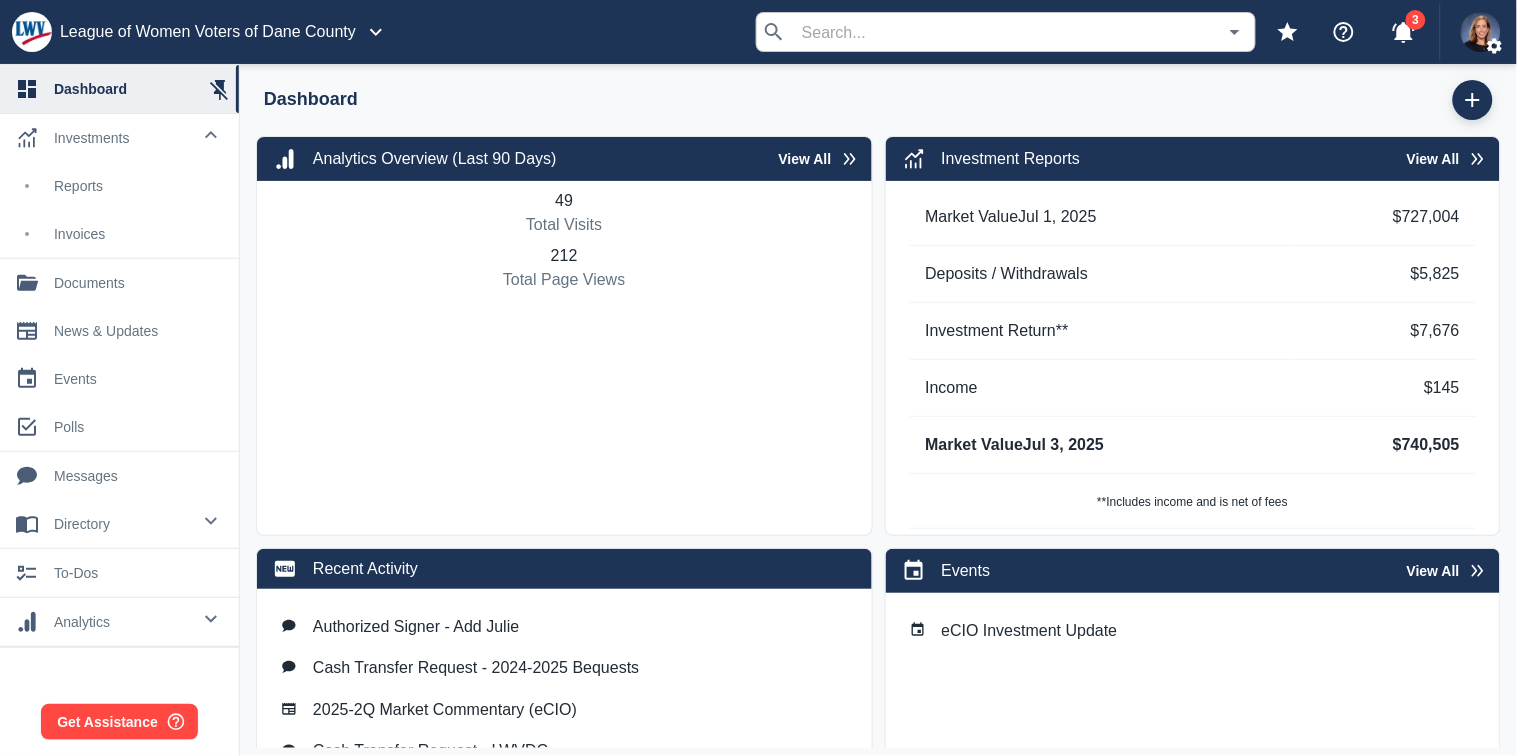 click on "Reports" at bounding box center [138, 186] 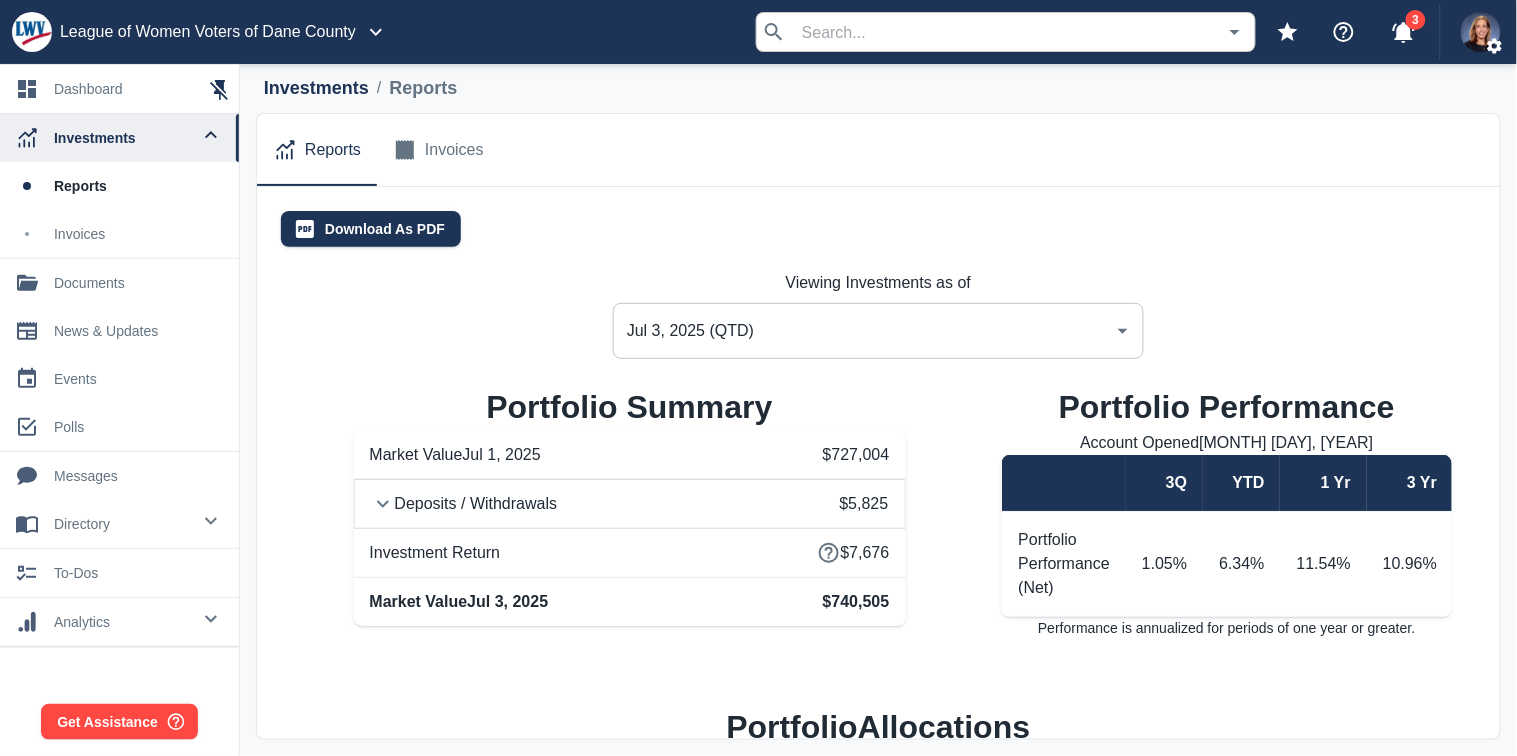 click on "Jul 3, 2025 (QTD)" at bounding box center (863, 331) 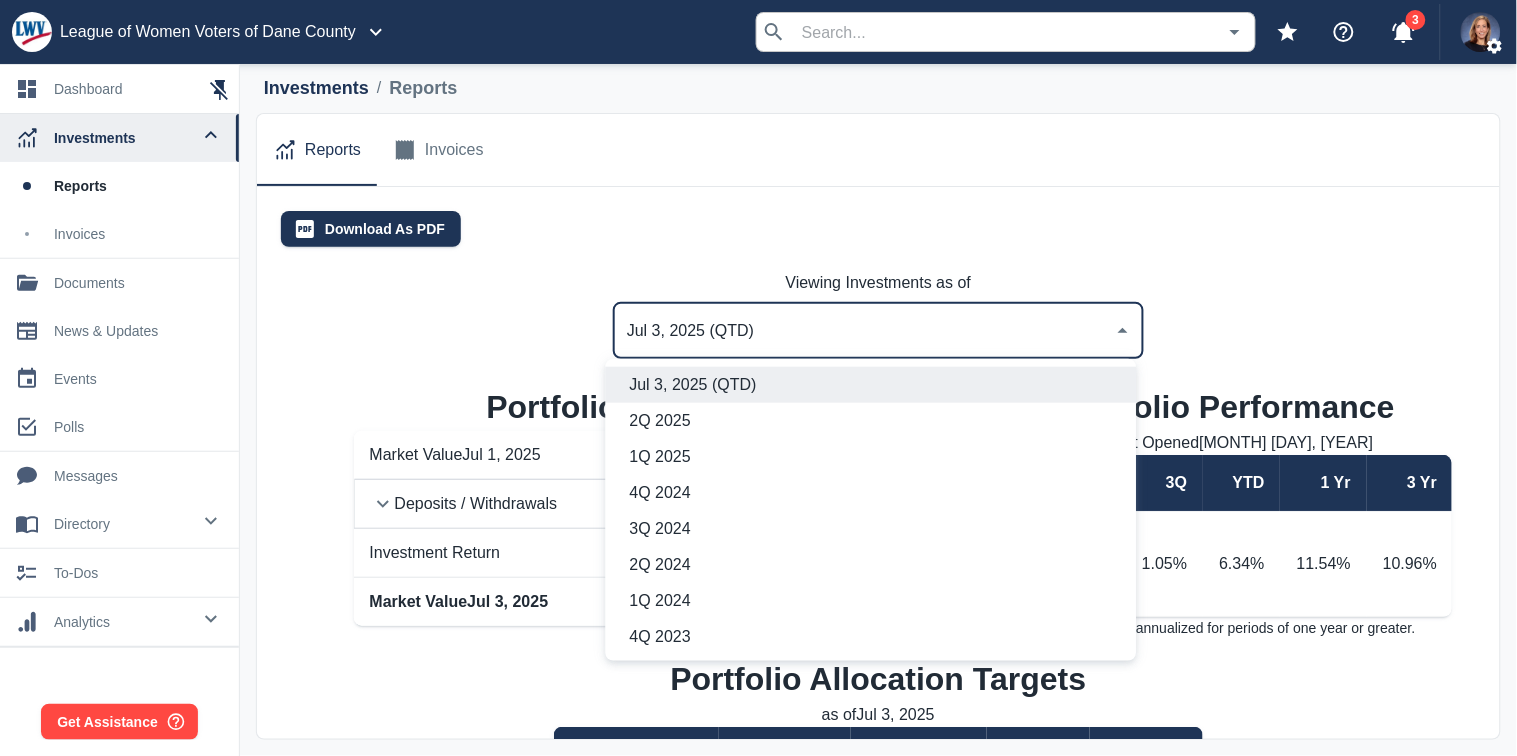 click on "2Q 2024" at bounding box center [875, 565] 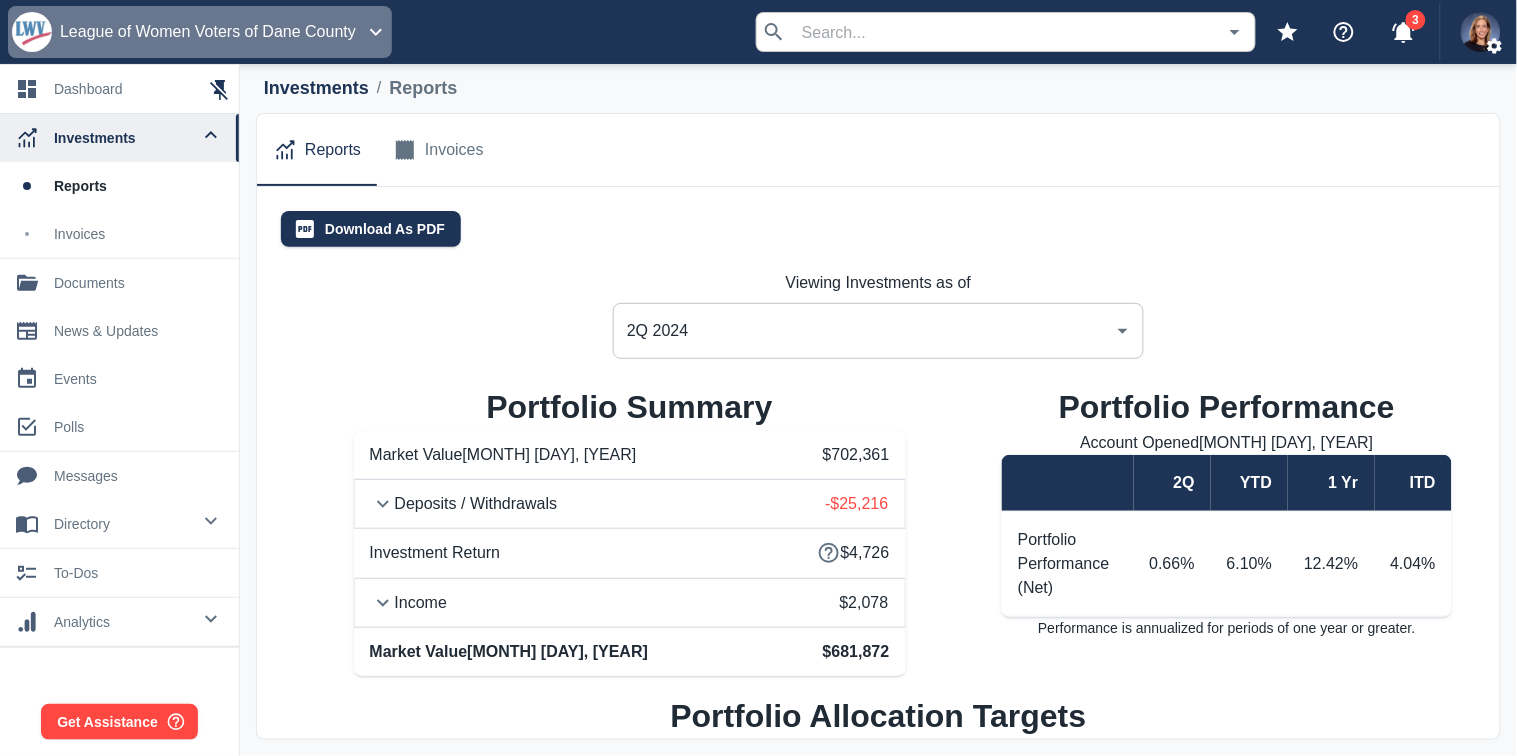 click on "League of Women Voters of Dane County" at bounding box center (200, 32) 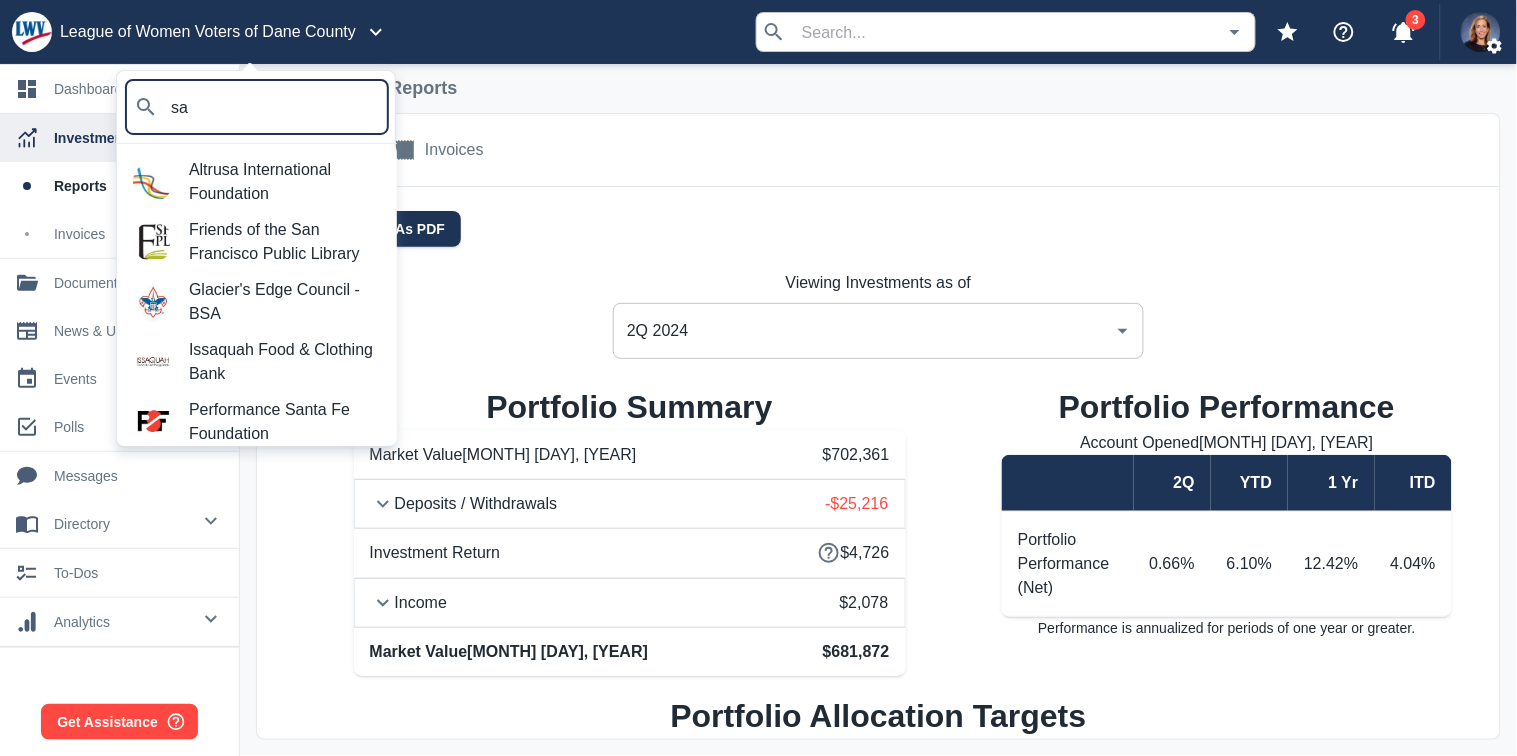 type on "s" 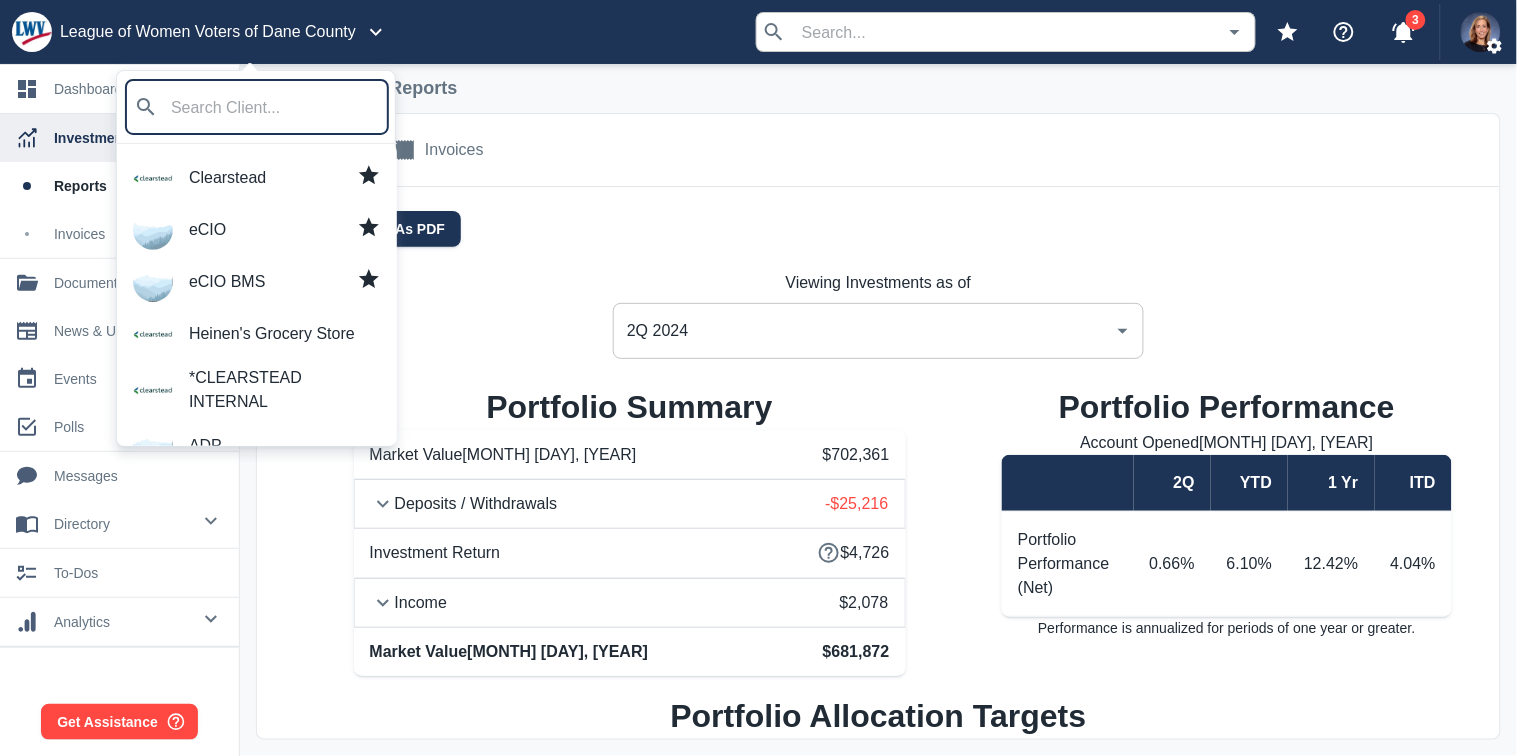 type on "s" 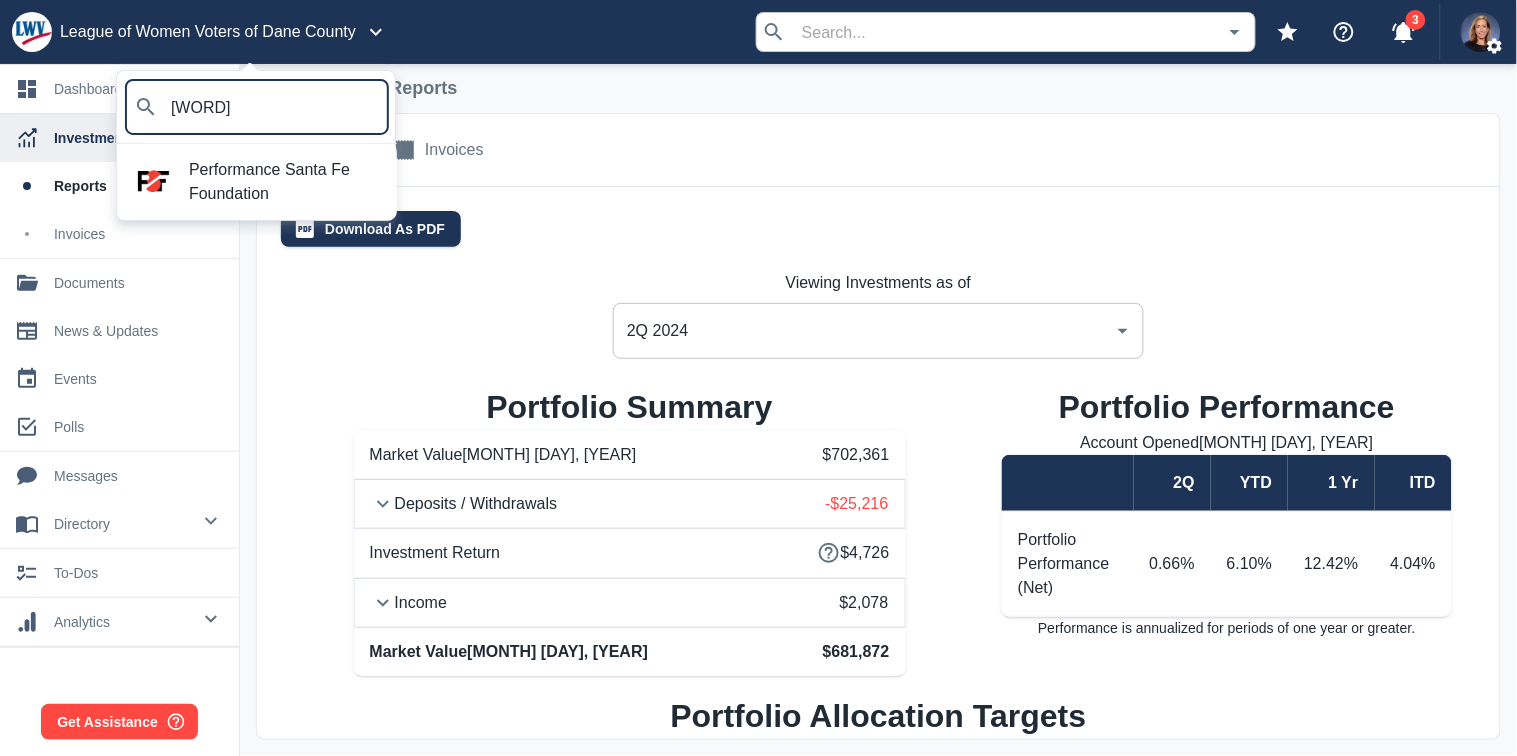 click on "Performance Santa Fe Foundation" at bounding box center (285, 182) 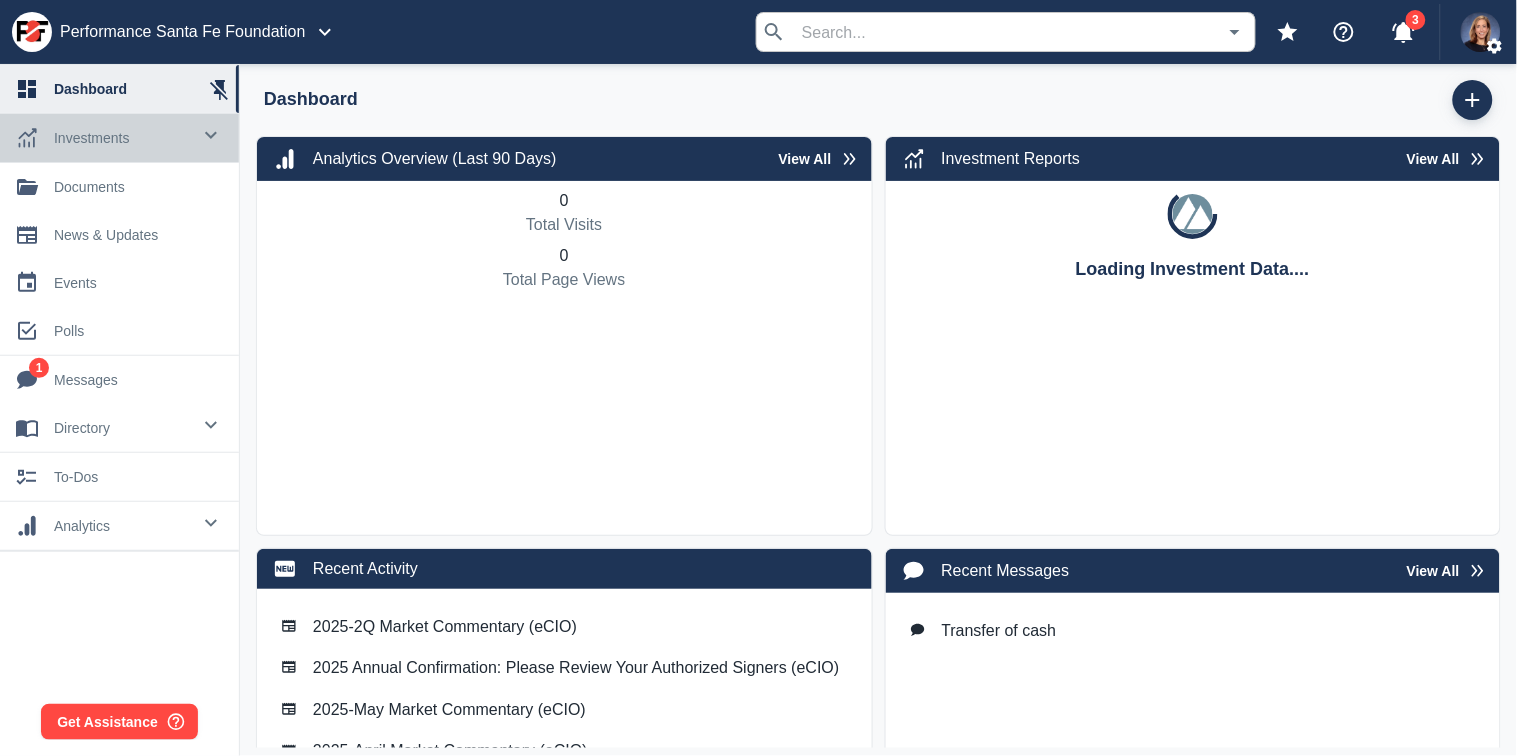 click on "investments" at bounding box center (122, 138) 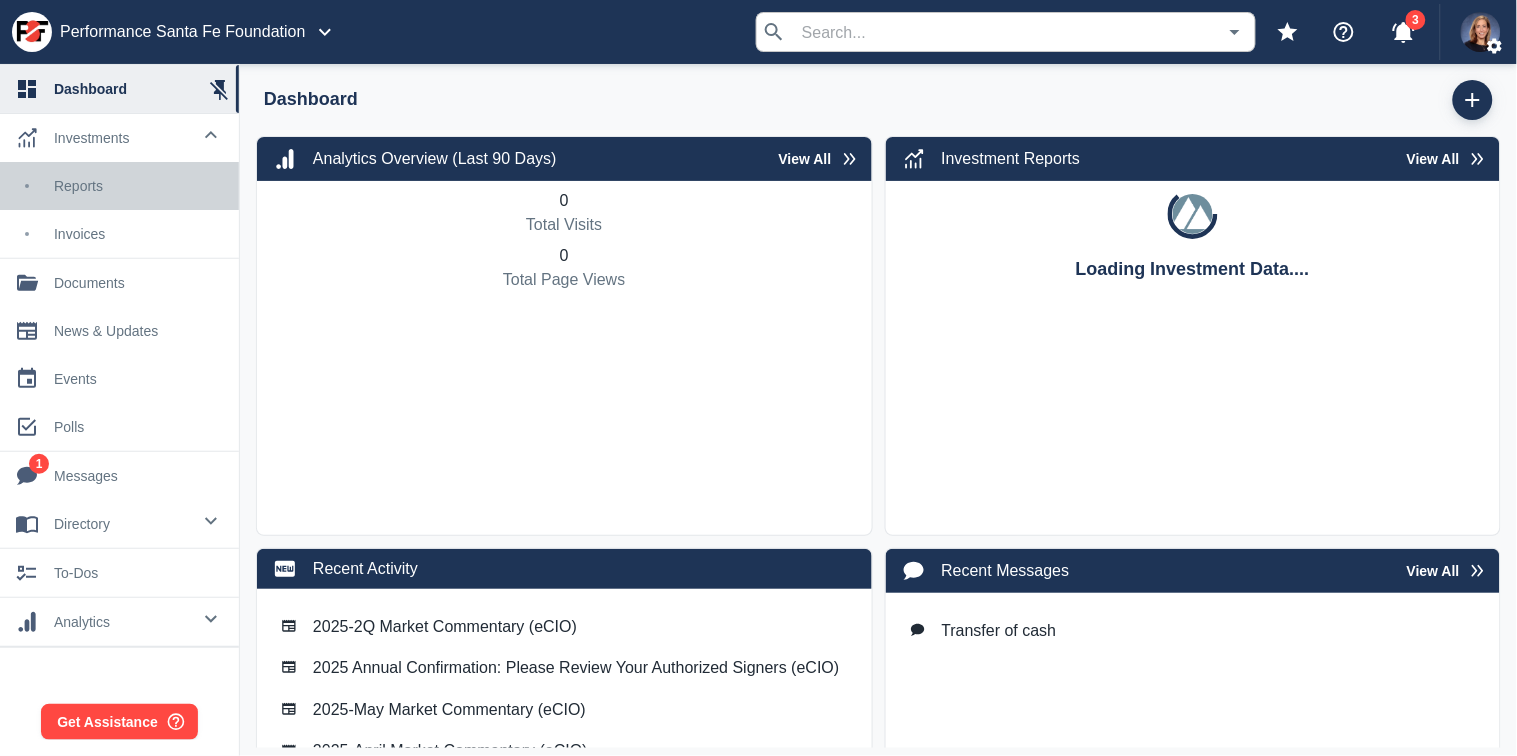 click on "Reports" at bounding box center [138, 186] 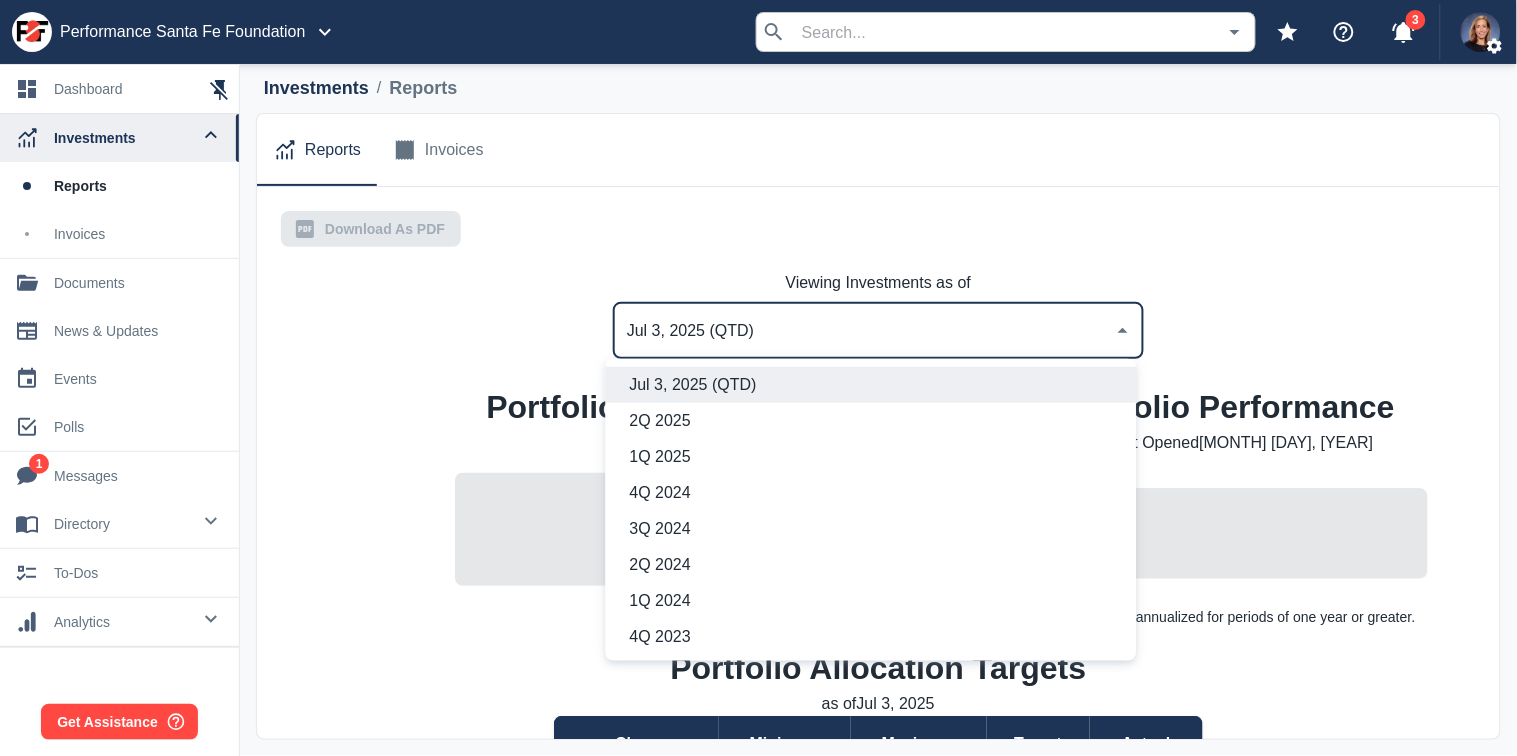 click on "Jul 3, 2025 (QTD)" at bounding box center [863, 331] 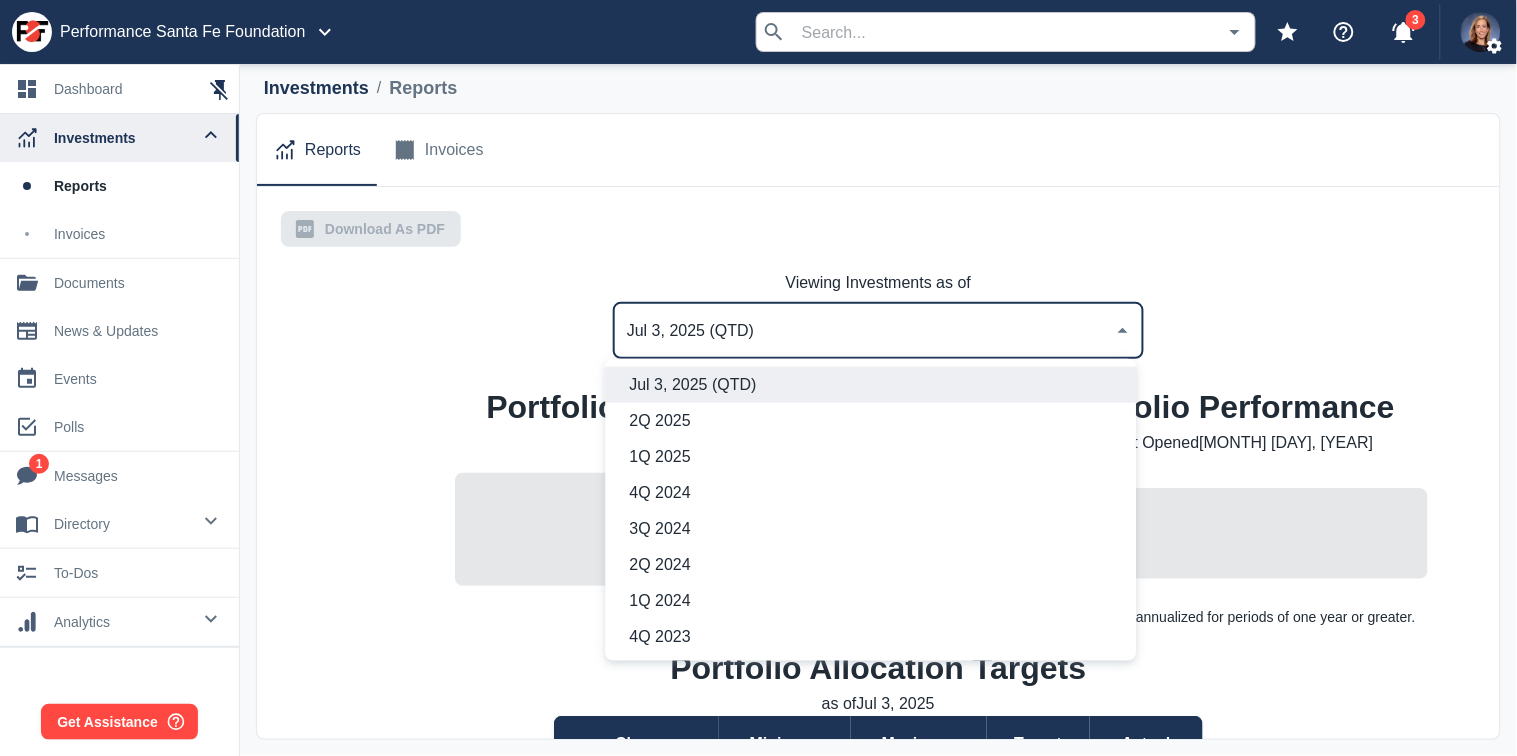 click on "2Q 2024" at bounding box center [875, 565] 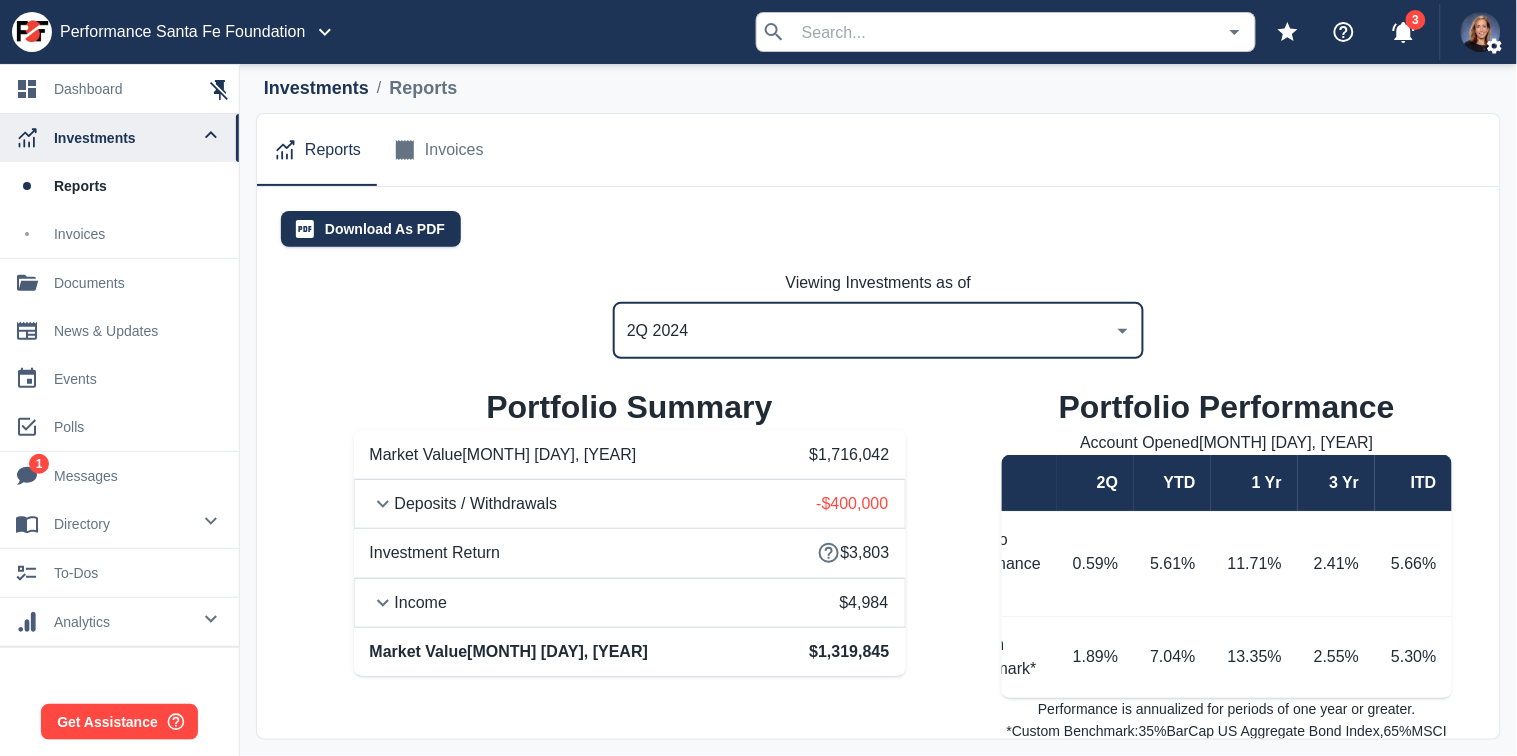 scroll, scrollTop: 0, scrollLeft: 73, axis: horizontal 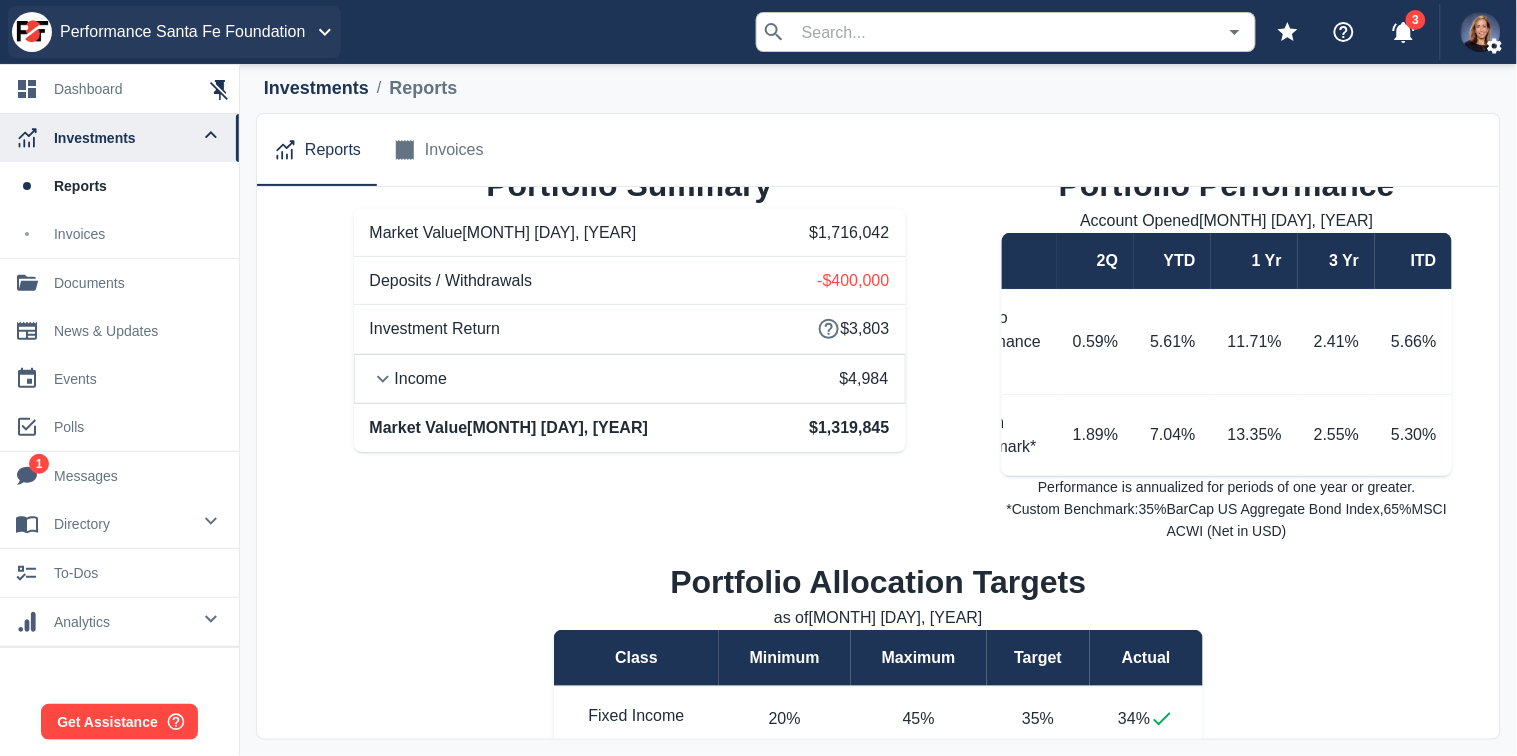 click on "Performance Santa Fe Foundation" at bounding box center [182, 32] 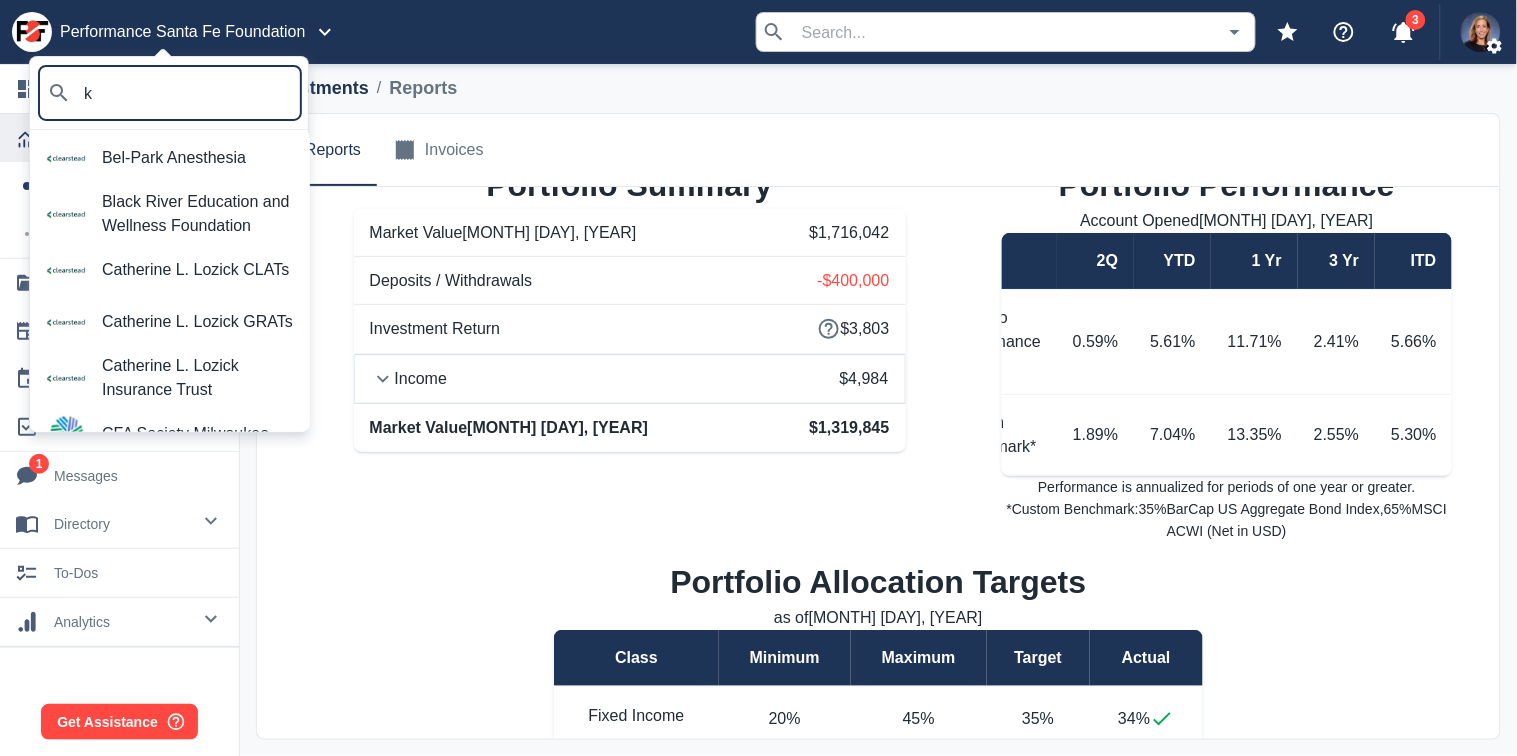 scroll, scrollTop: 0, scrollLeft: 0, axis: both 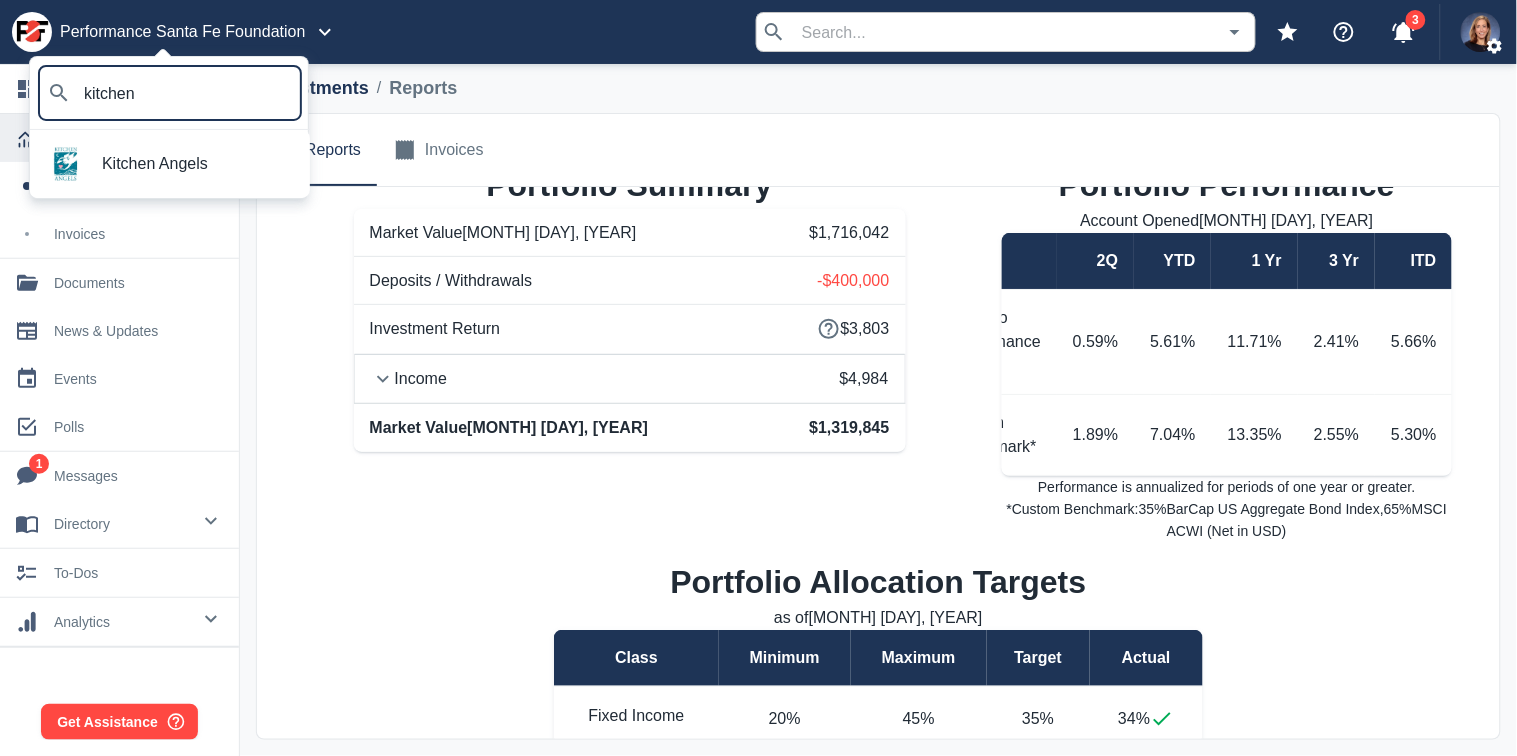 click on "Kitchen Angels" at bounding box center [170, 164] 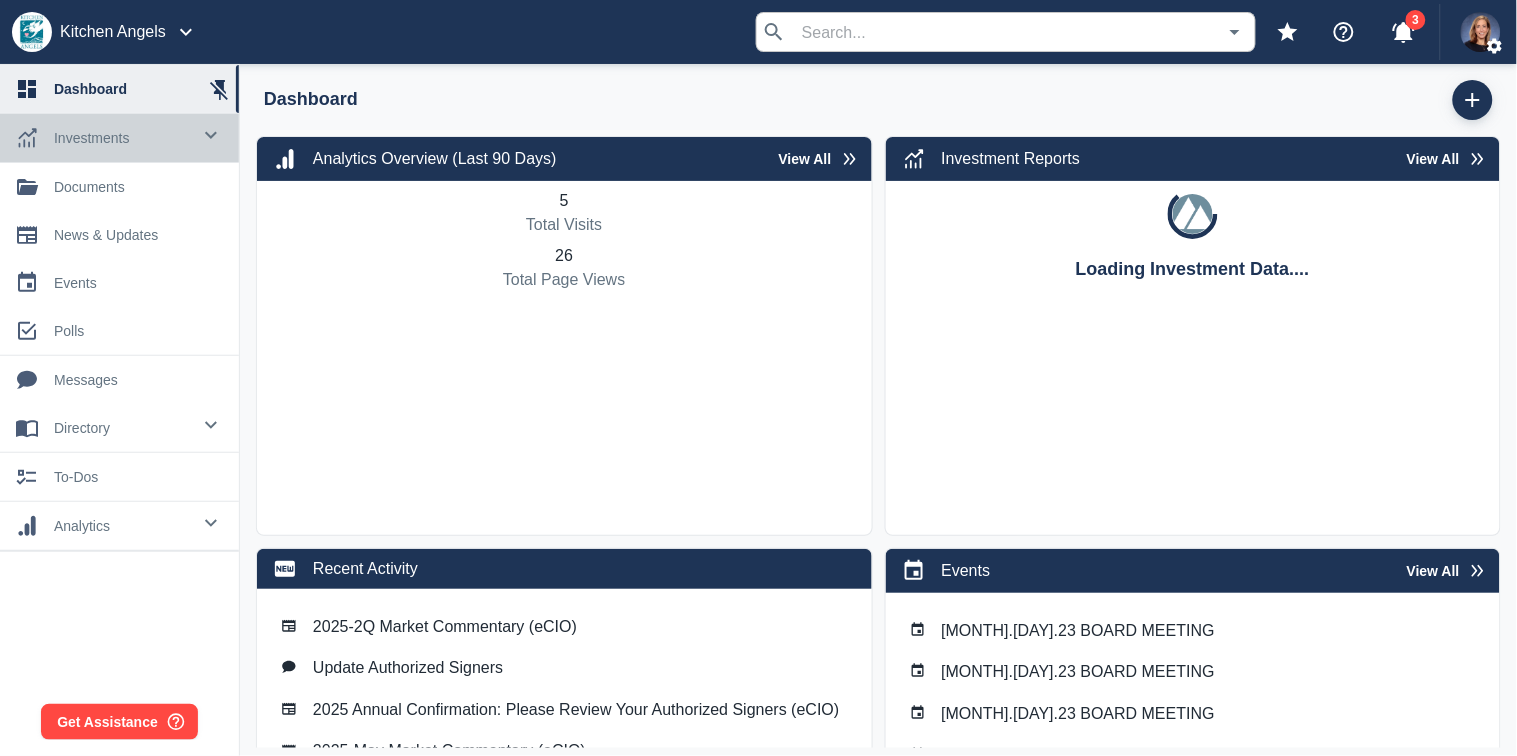 click on "investments" at bounding box center (122, 138) 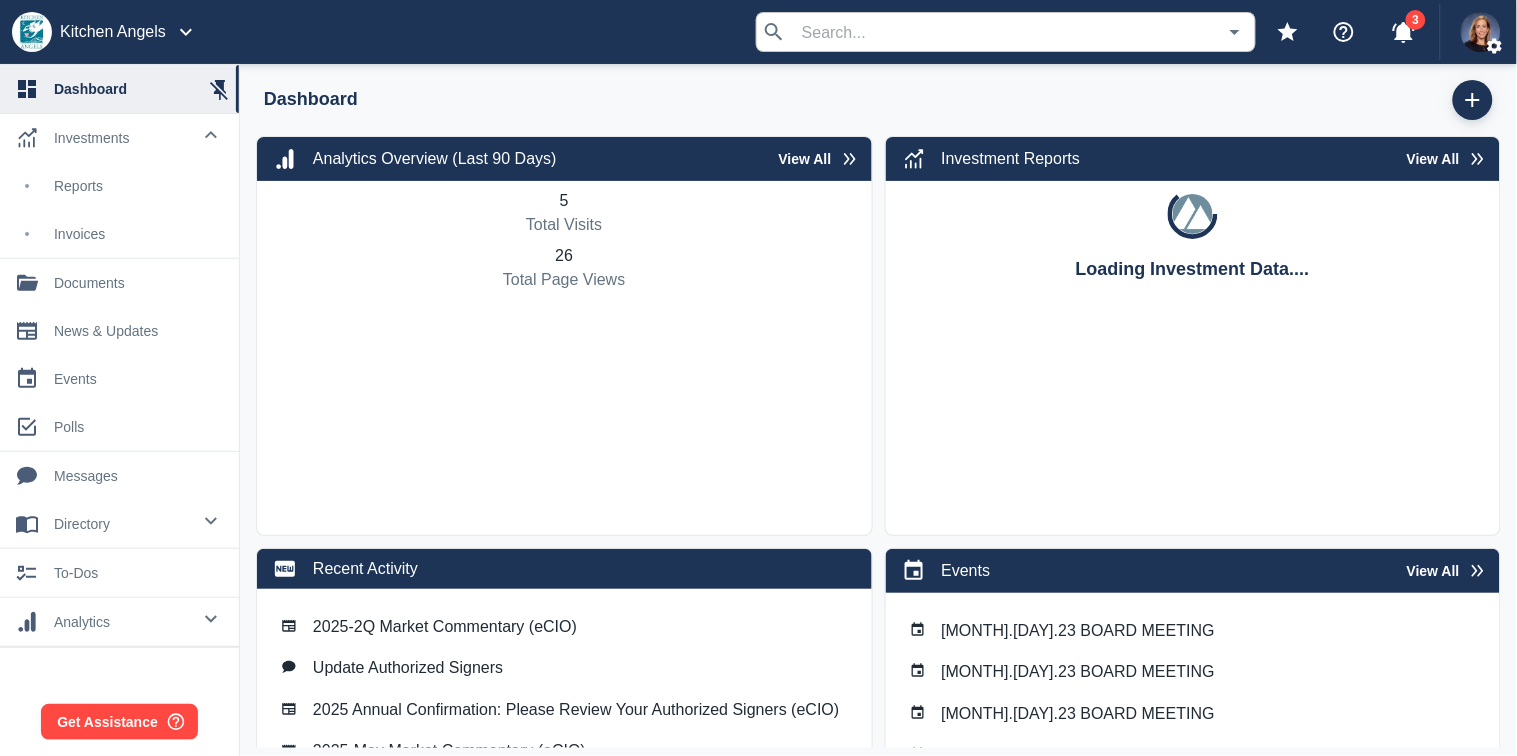 click on "Reports" at bounding box center [138, 186] 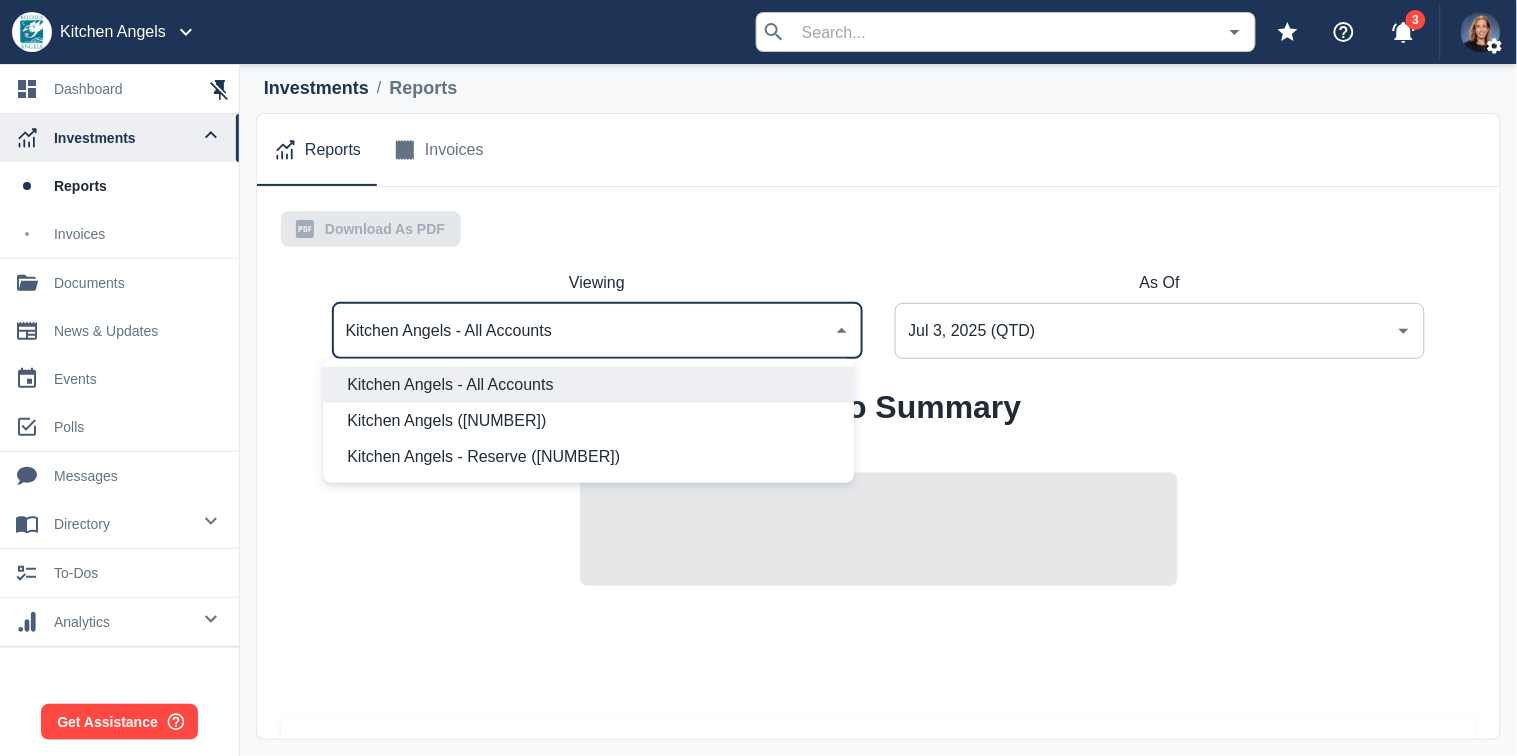 click on "Kitchen Angels - All Accounts" at bounding box center (582, 331) 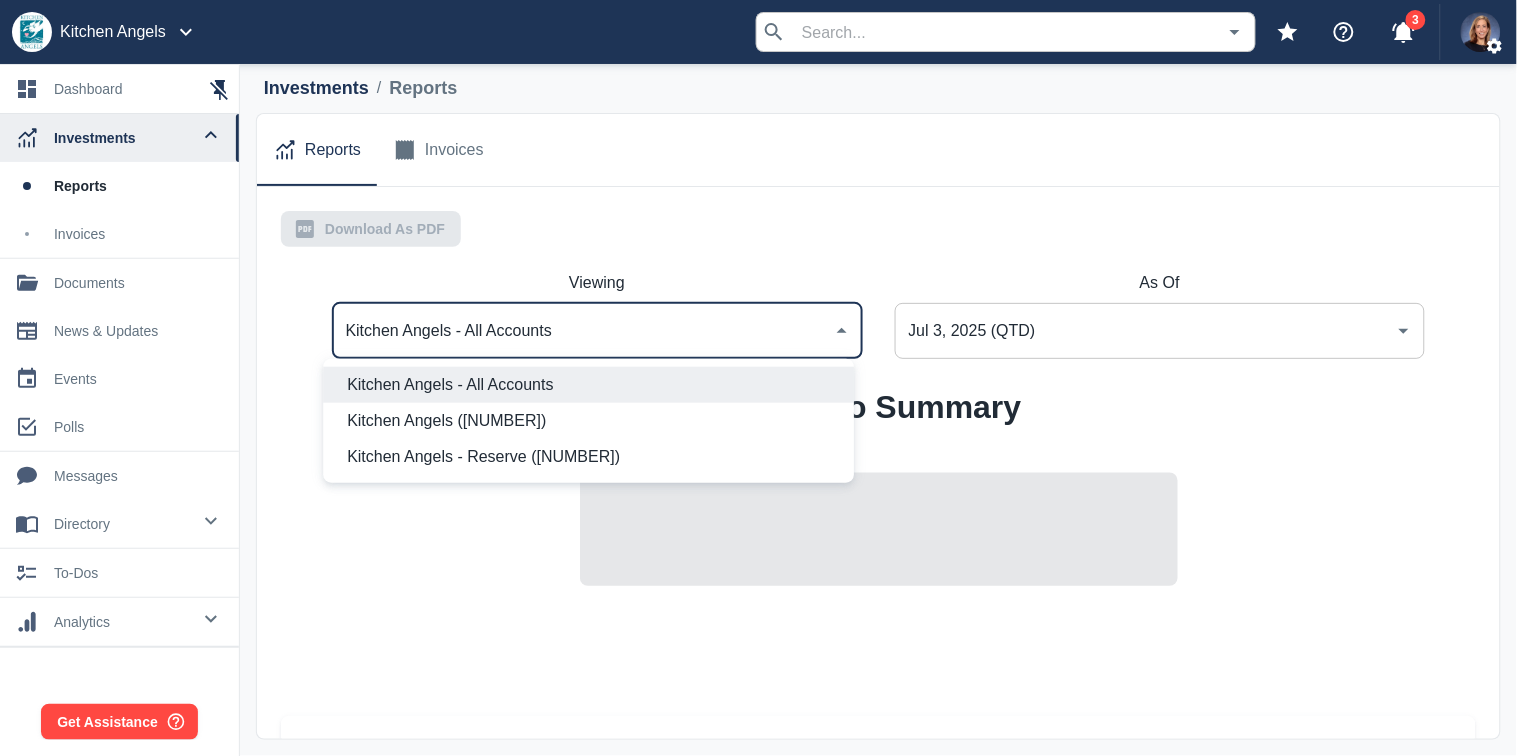 click on "Kitchen Angels ([NUMBER])" at bounding box center [592, 421] 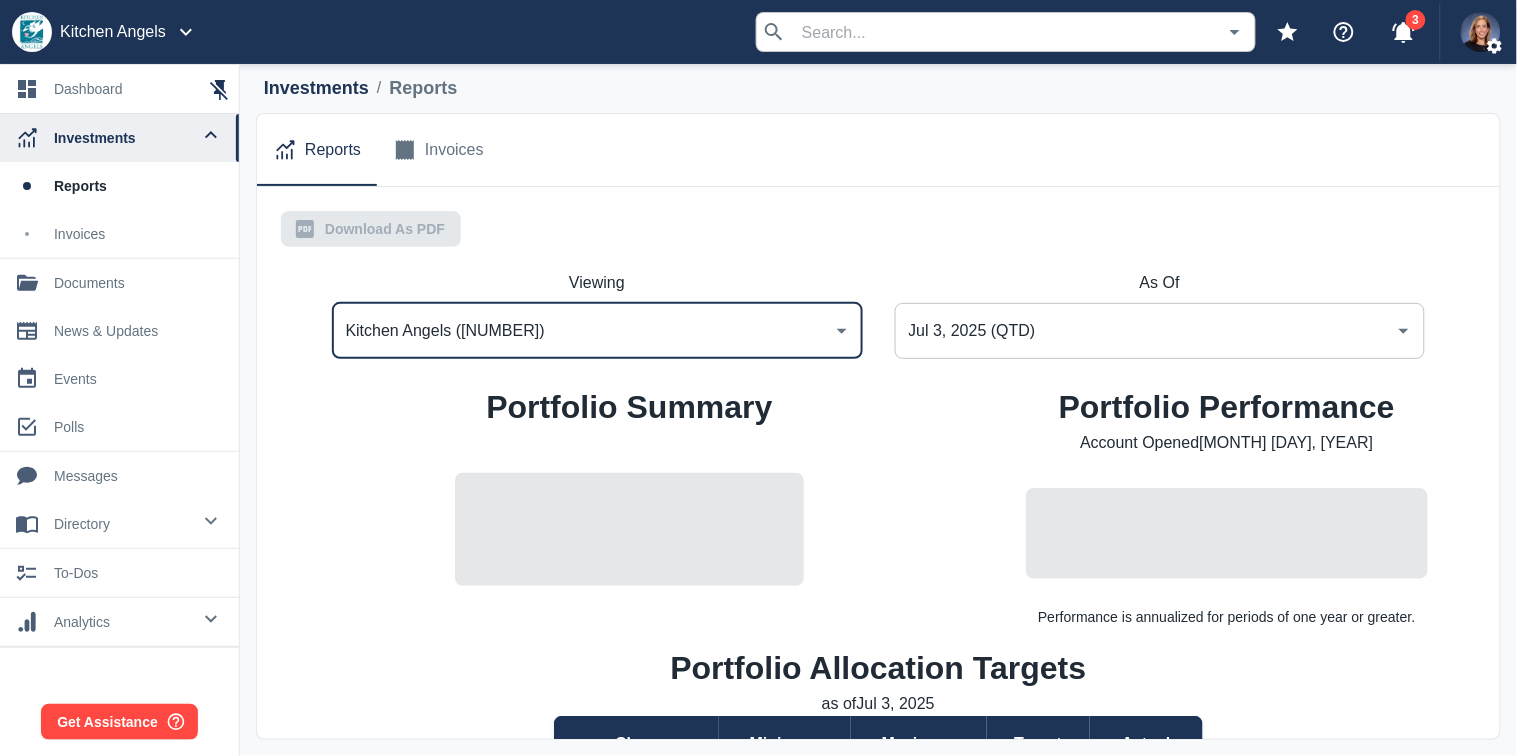 click on "Jul 3, 2025 (QTD)" at bounding box center [1145, 331] 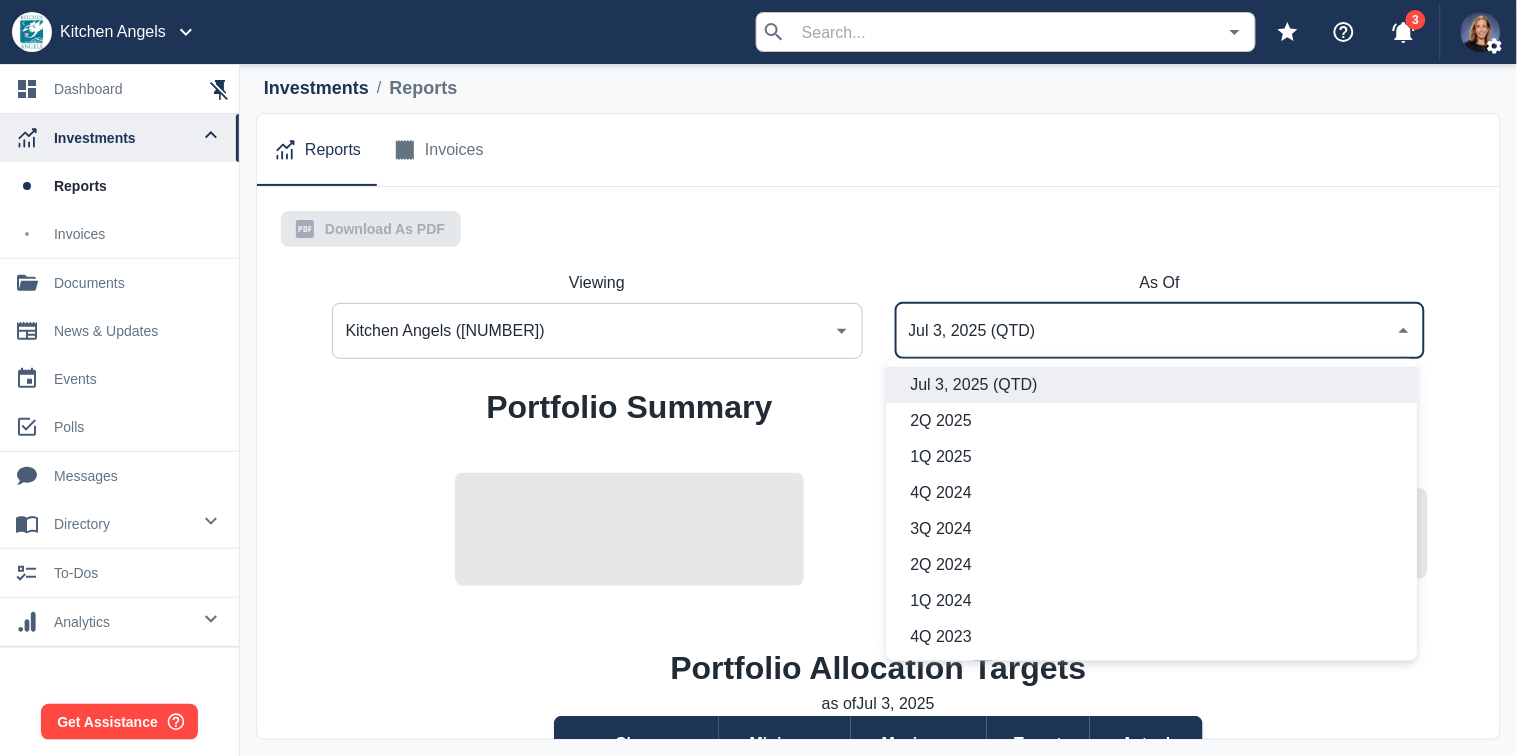 click on "2Q 2024" at bounding box center (1156, 565) 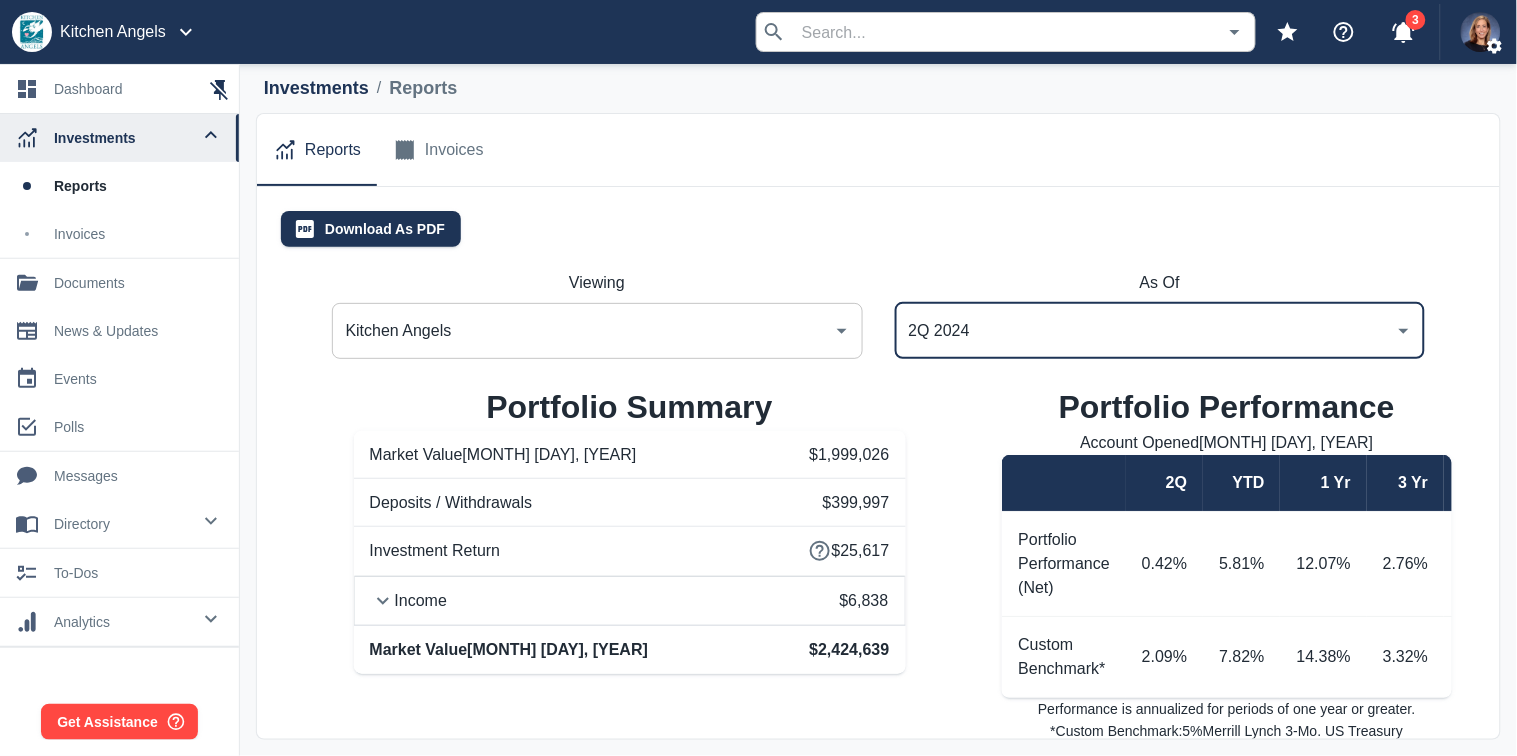 scroll, scrollTop: 0, scrollLeft: 75, axis: horizontal 